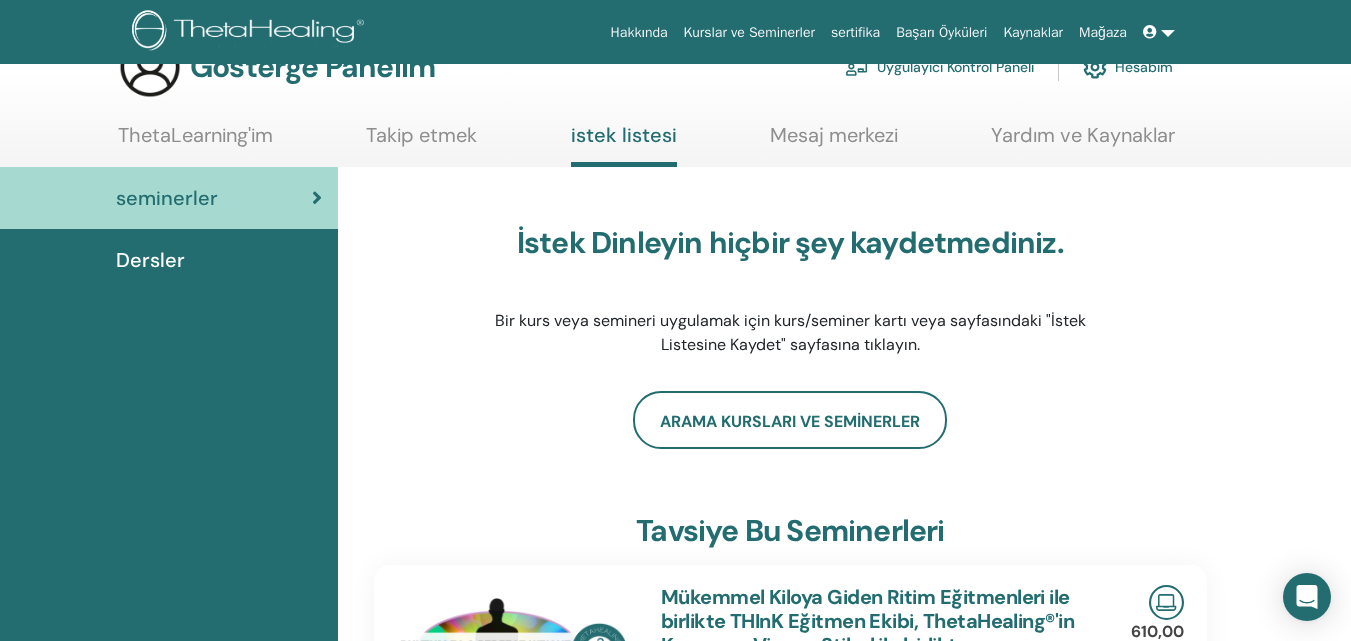 scroll, scrollTop: 0, scrollLeft: 0, axis: both 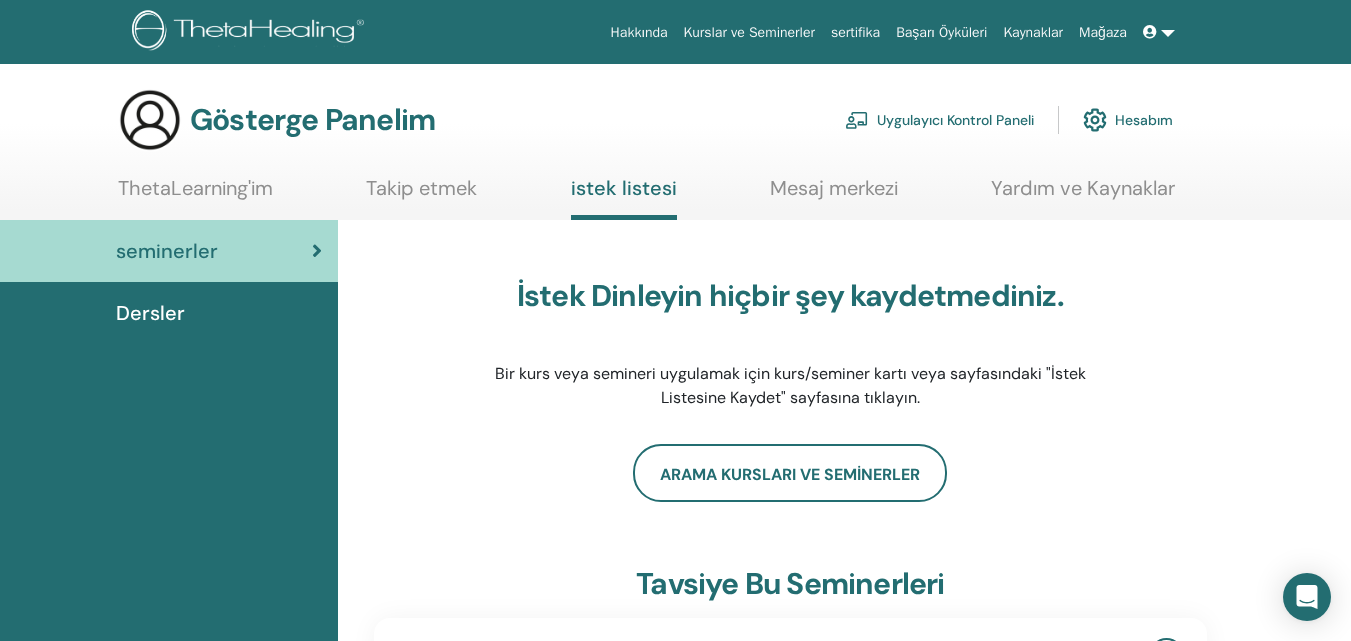 click on "sertifika" at bounding box center (855, 32) 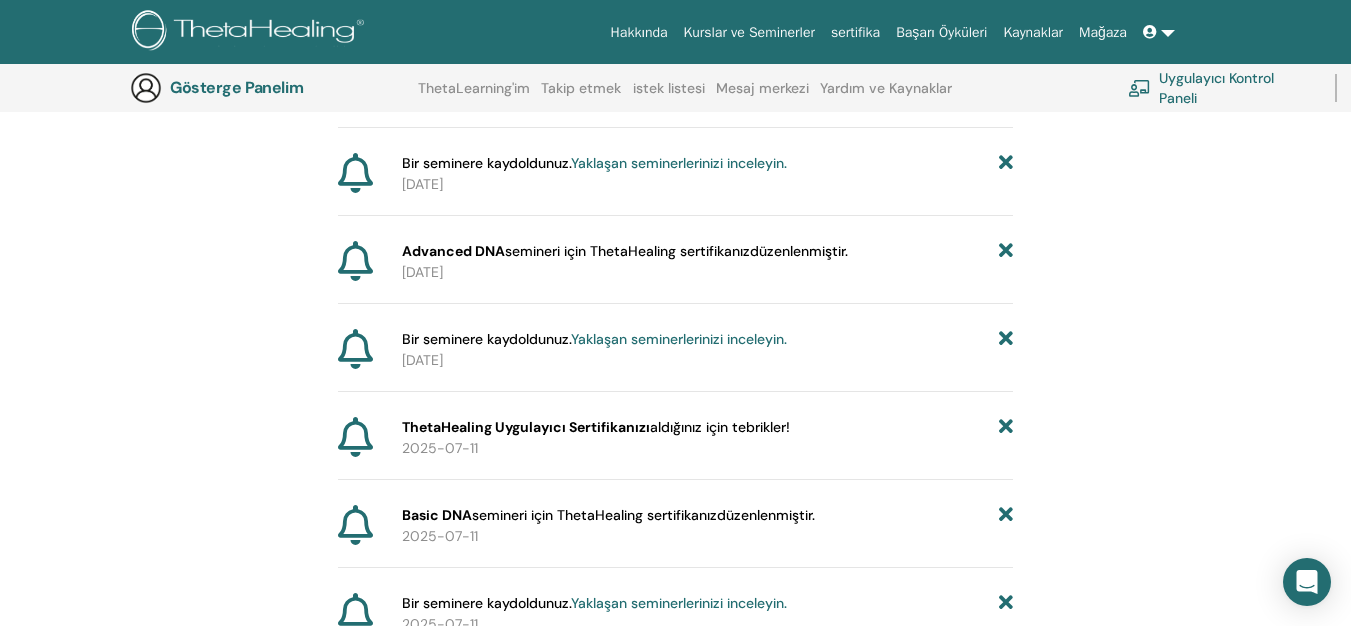 scroll, scrollTop: 348, scrollLeft: 0, axis: vertical 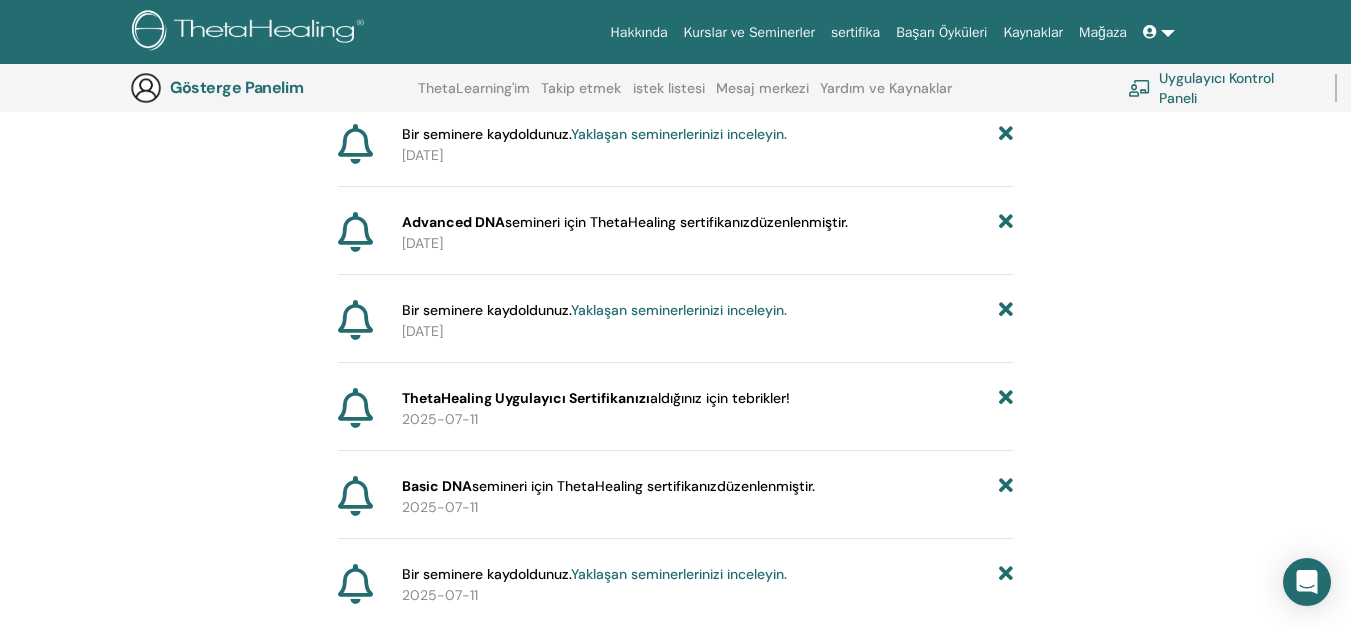 drag, startPoint x: 347, startPoint y: 419, endPoint x: 434, endPoint y: 436, distance: 88.64536 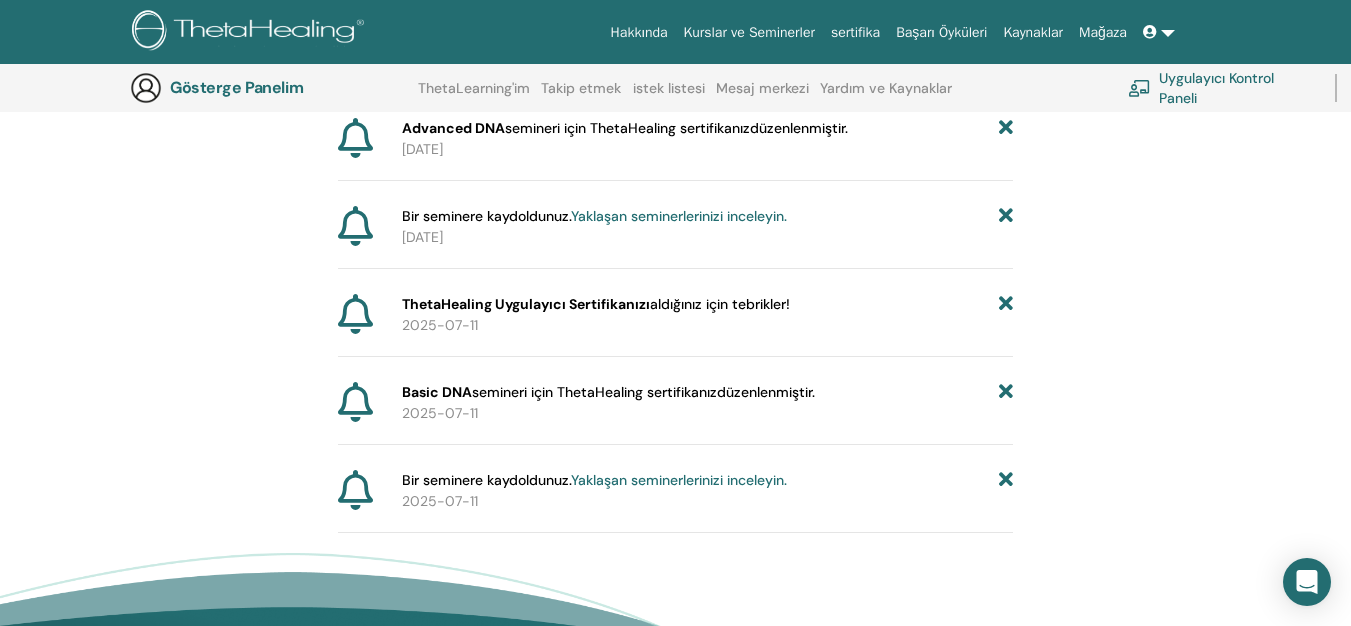 scroll, scrollTop: 548, scrollLeft: 0, axis: vertical 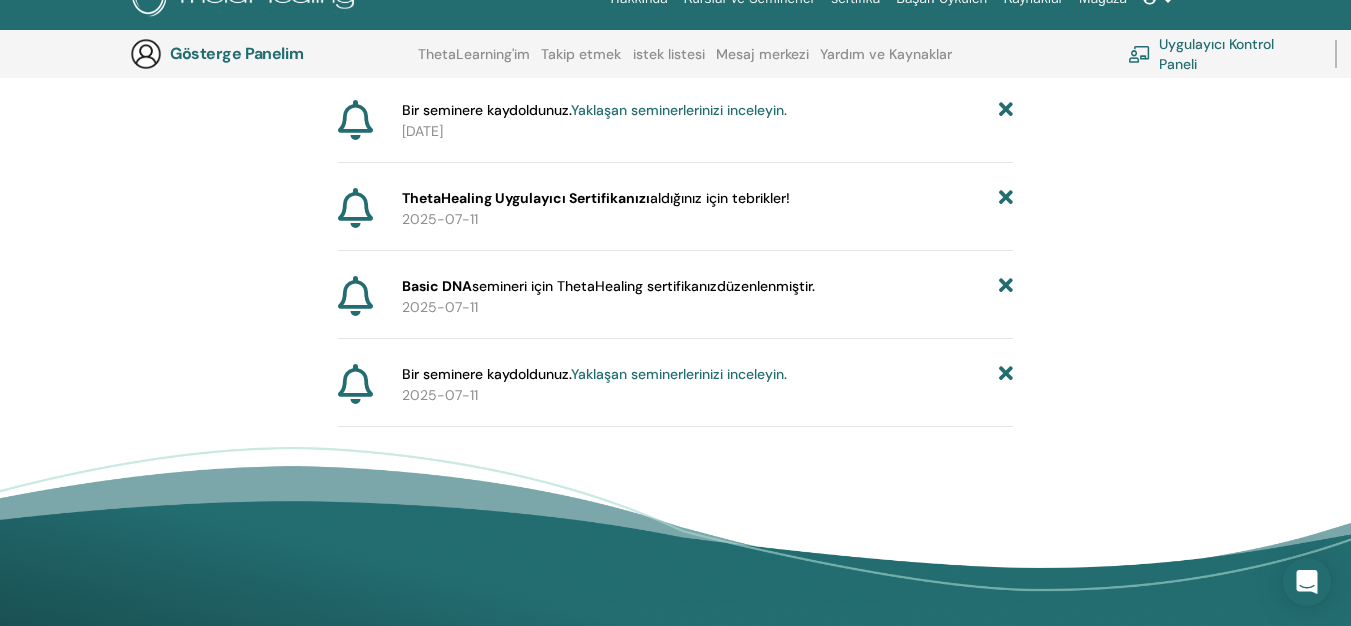 click on "düzenlenmiştir." at bounding box center [766, 286] 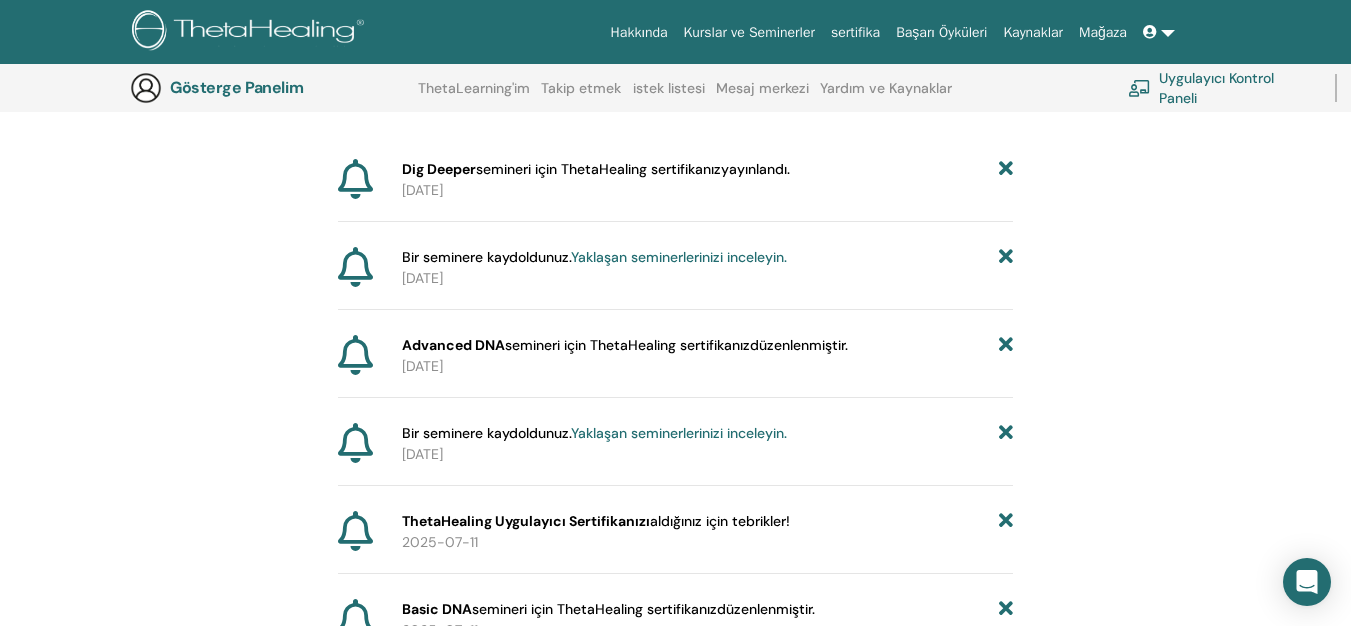 scroll, scrollTop: 248, scrollLeft: 0, axis: vertical 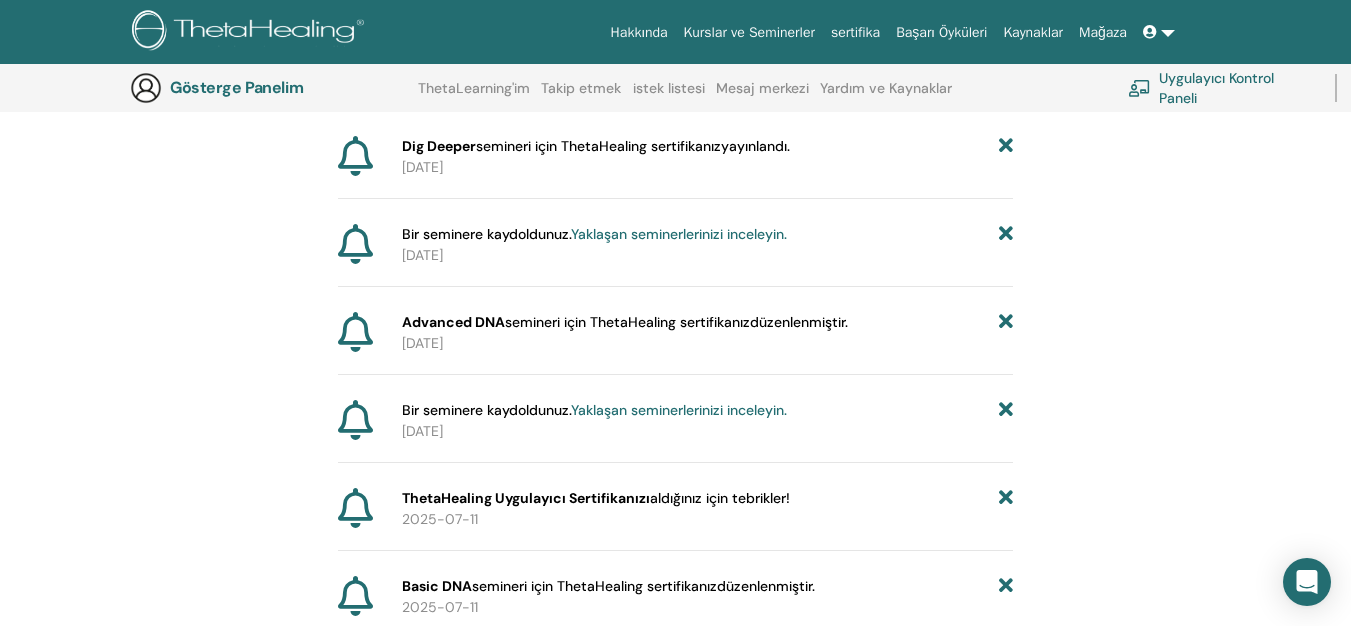 click on "Dig Deeper" at bounding box center [439, 146] 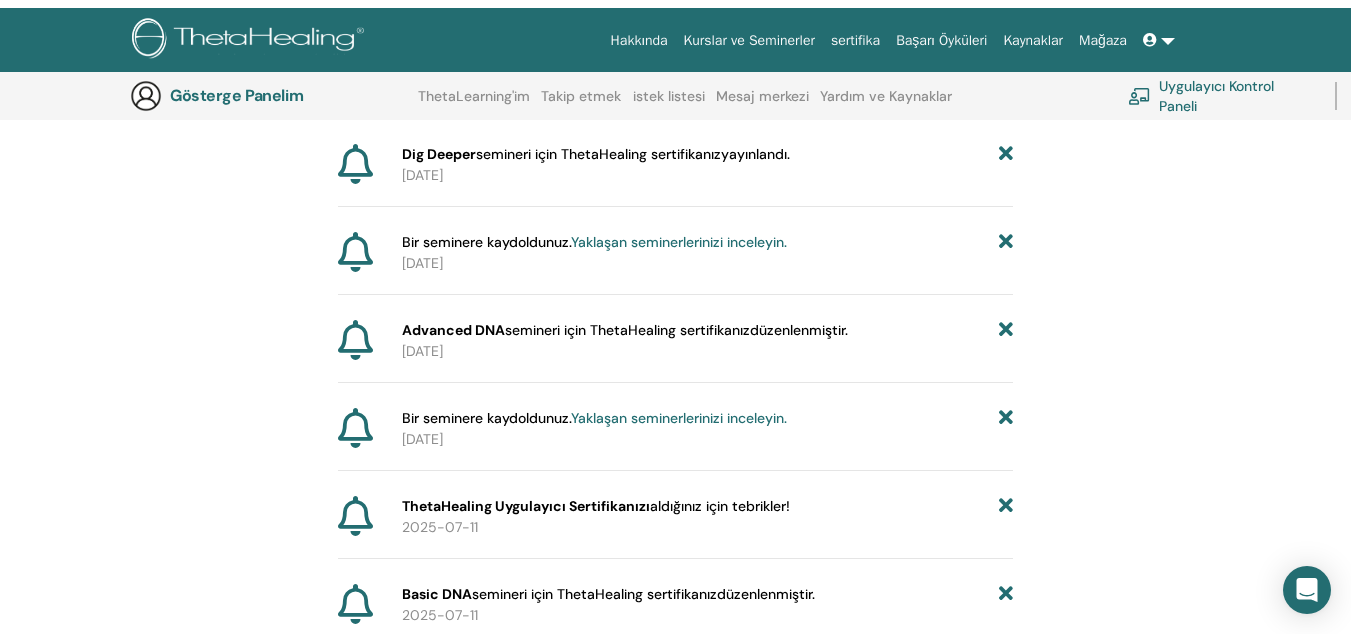 scroll, scrollTop: 0, scrollLeft: 0, axis: both 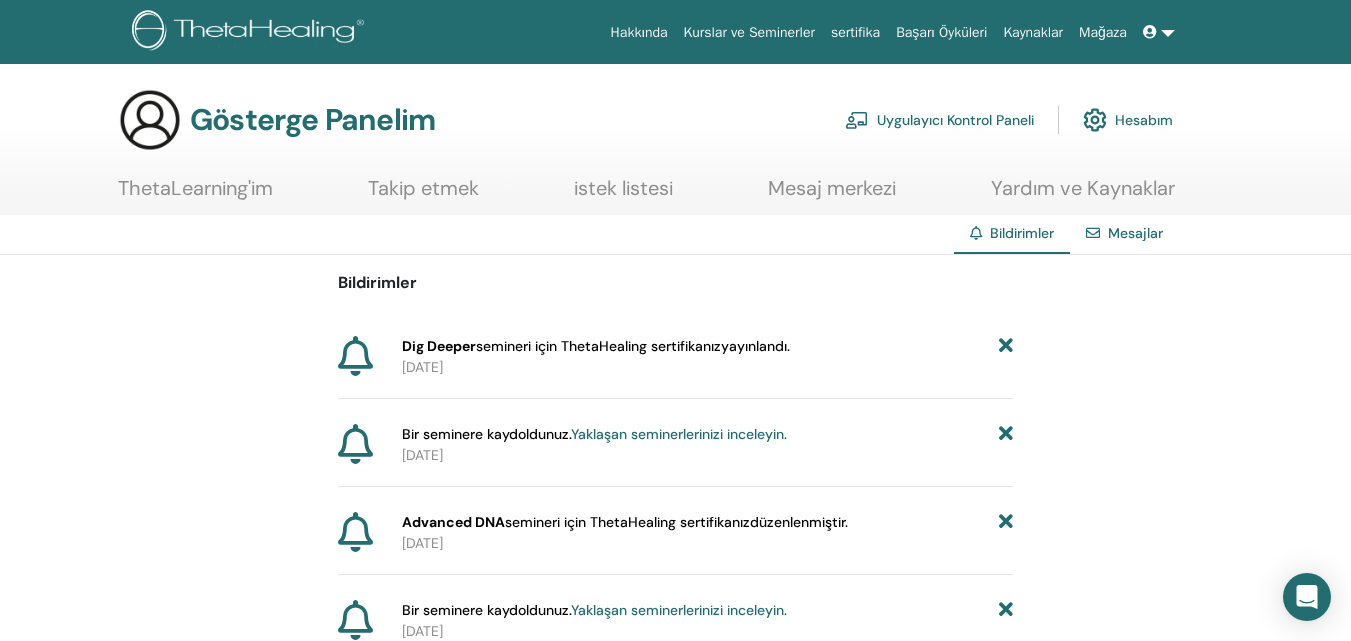 click on "Dig Deeper  semineri için ThetaHealing sertifikanız  yayınlandı." at bounding box center (596, 346) 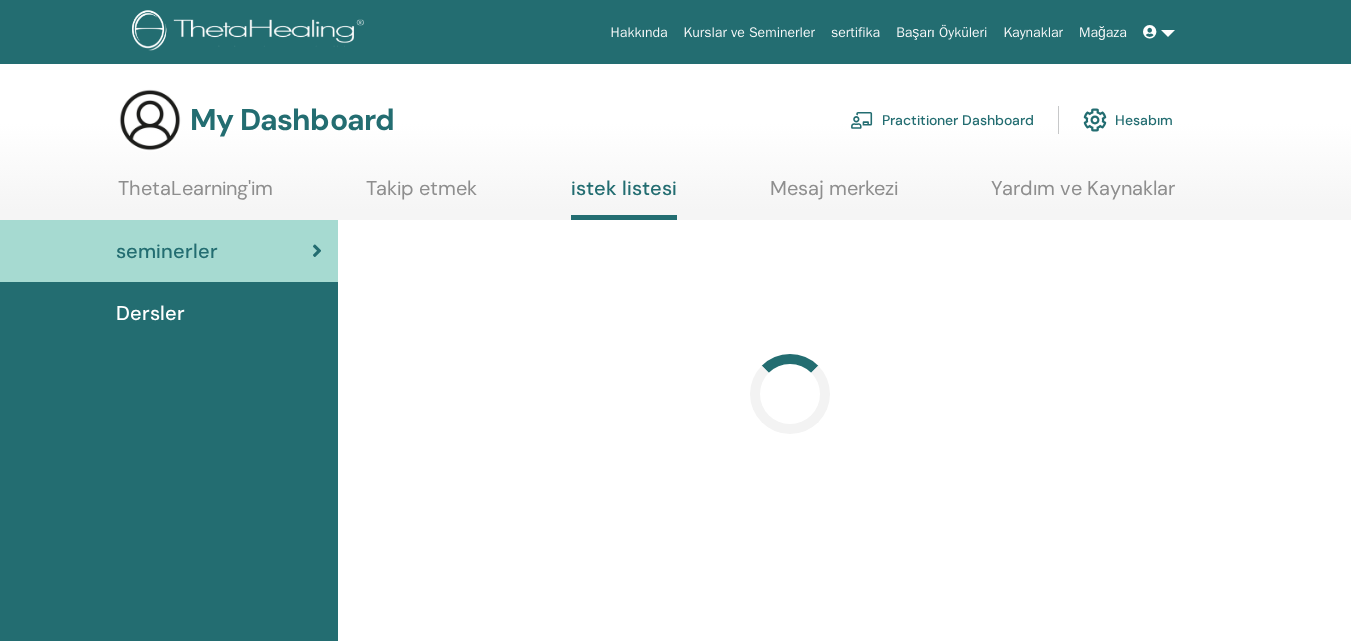 scroll, scrollTop: 0, scrollLeft: 0, axis: both 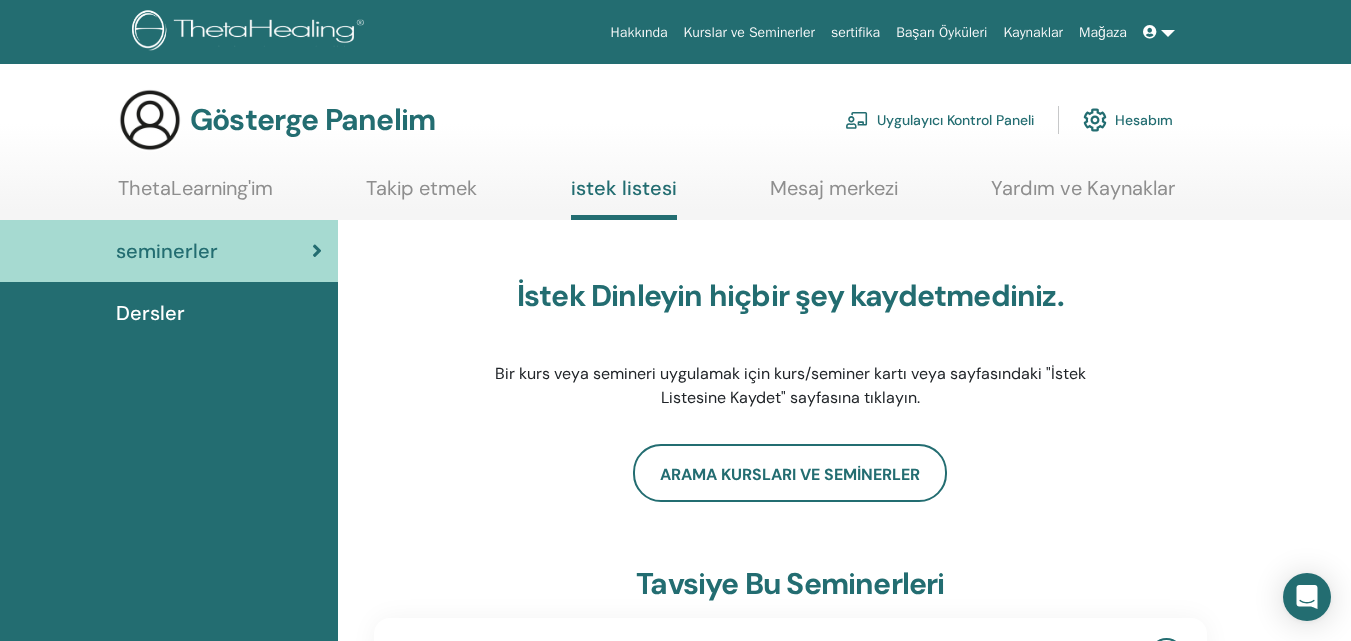 click on "Dersler" at bounding box center [150, 313] 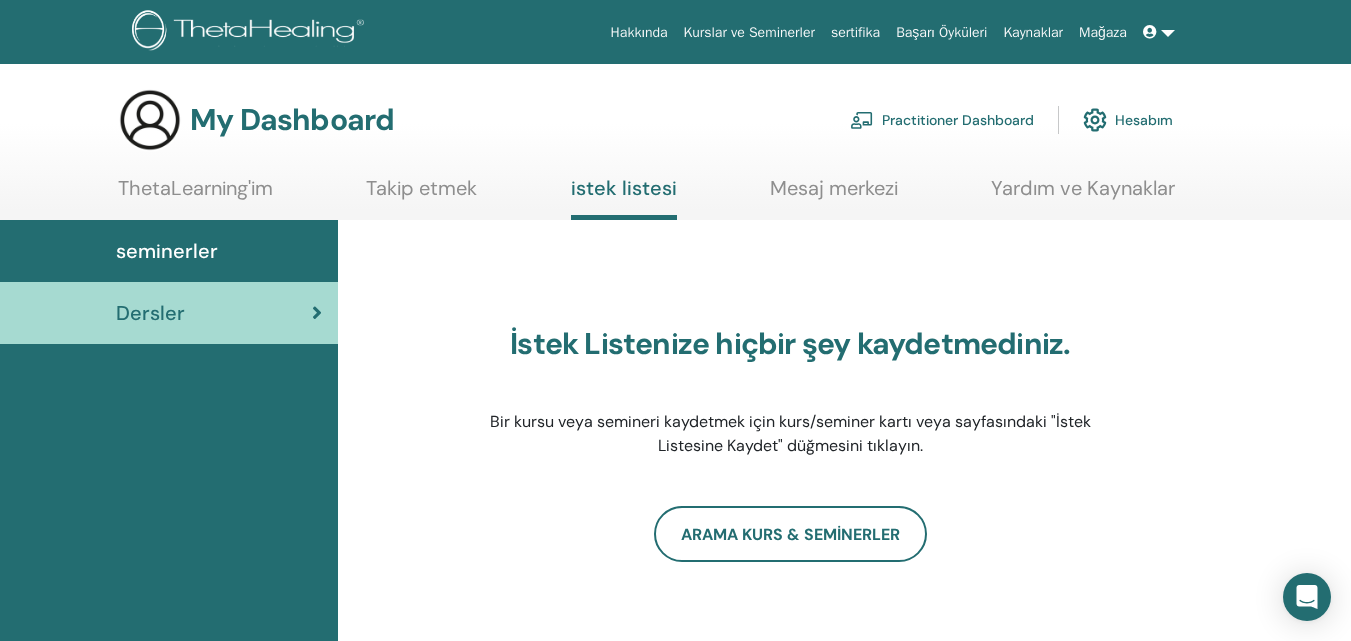 scroll, scrollTop: 0, scrollLeft: 0, axis: both 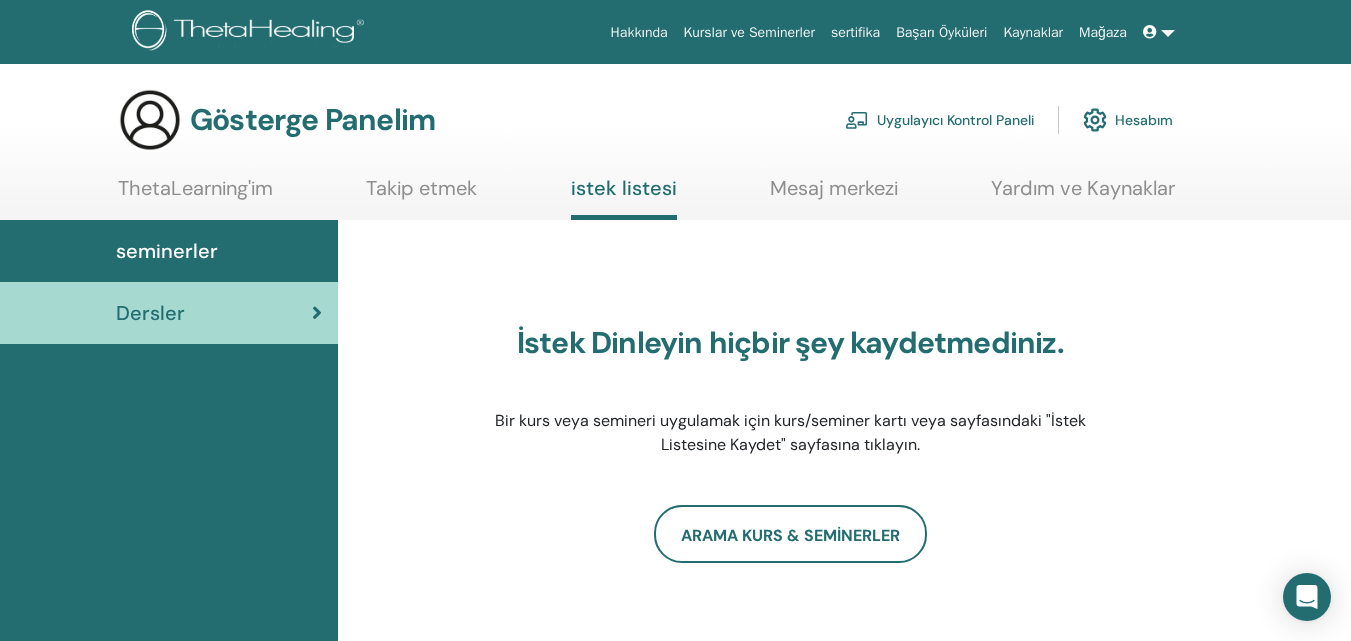 click on "Uygulayıcı Kontrol Paneli" at bounding box center (955, 121) 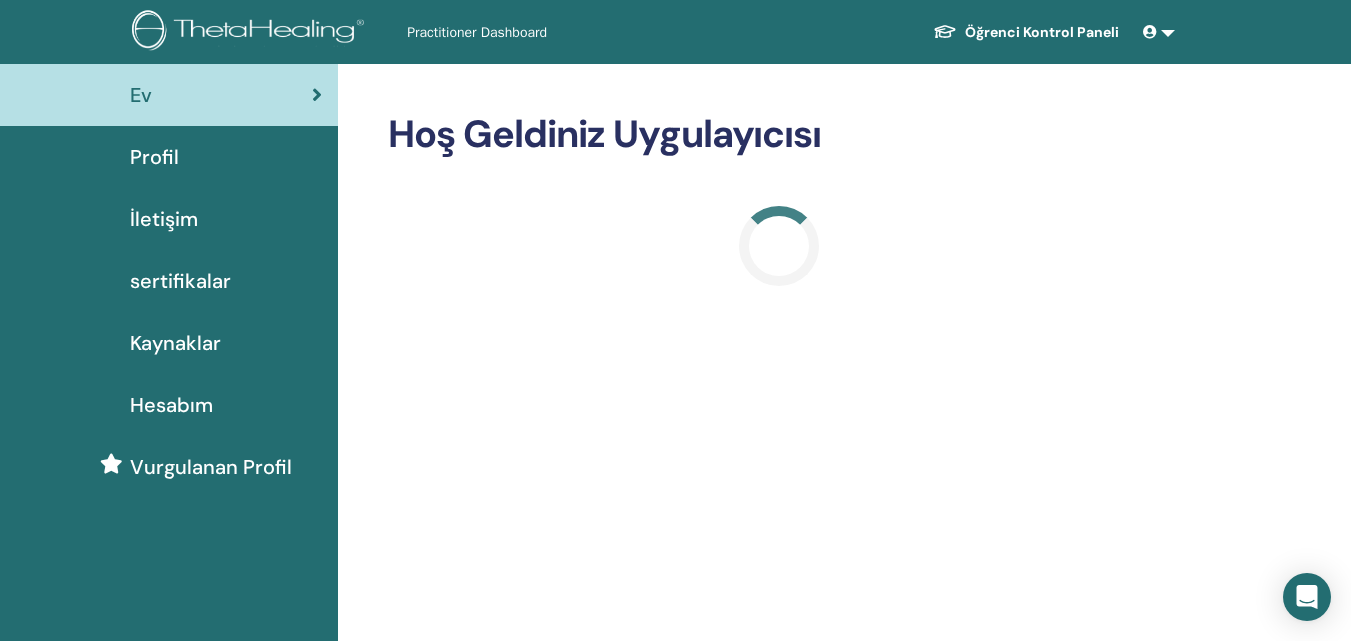 scroll, scrollTop: 0, scrollLeft: 0, axis: both 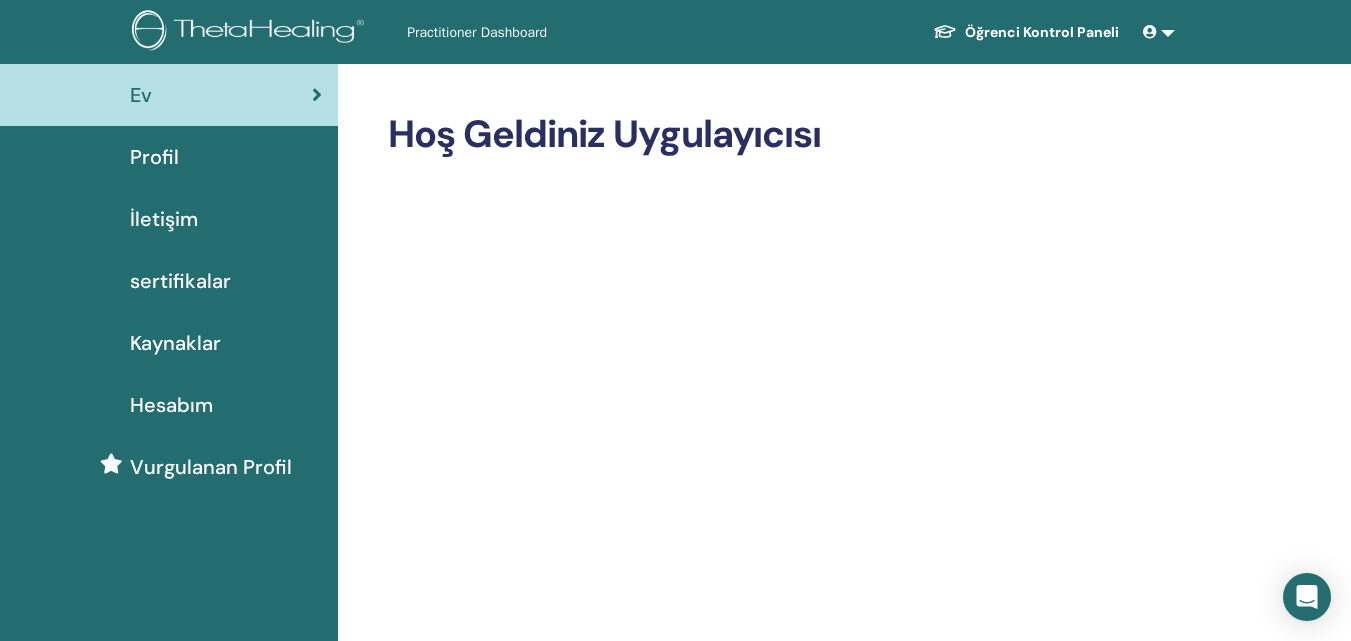 click on "sertifikalar" at bounding box center [180, 281] 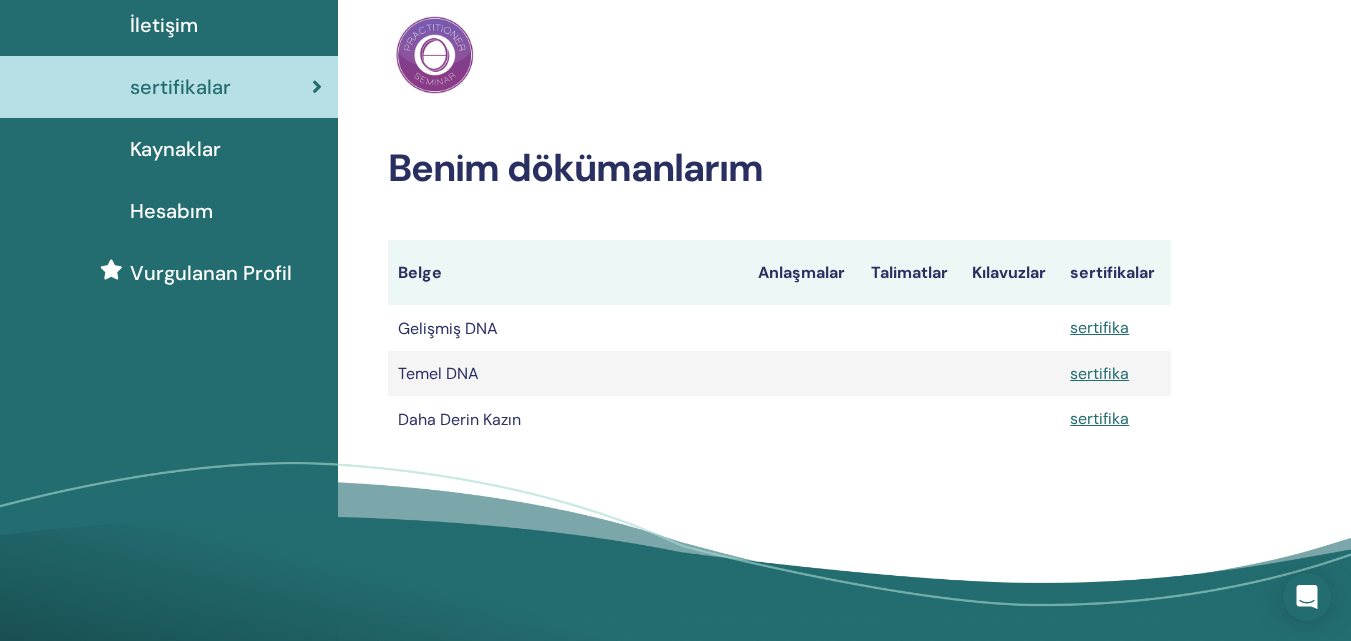 scroll, scrollTop: 200, scrollLeft: 0, axis: vertical 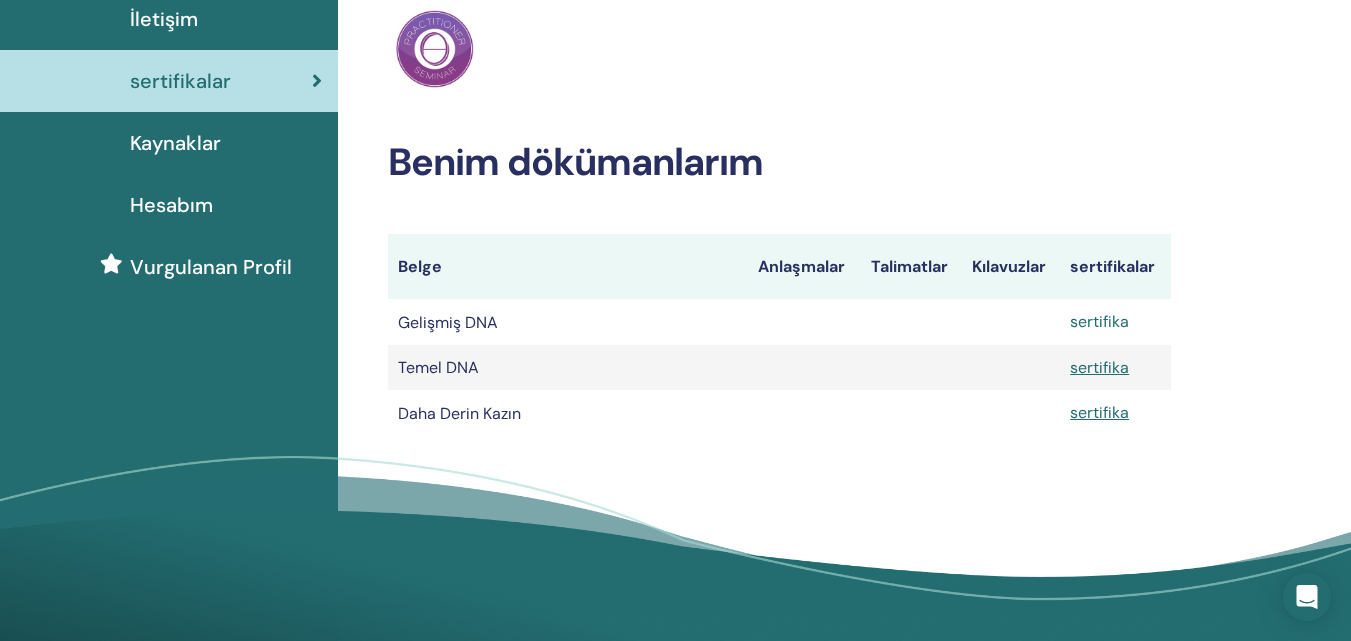 click on "sertifika" at bounding box center [1099, 321] 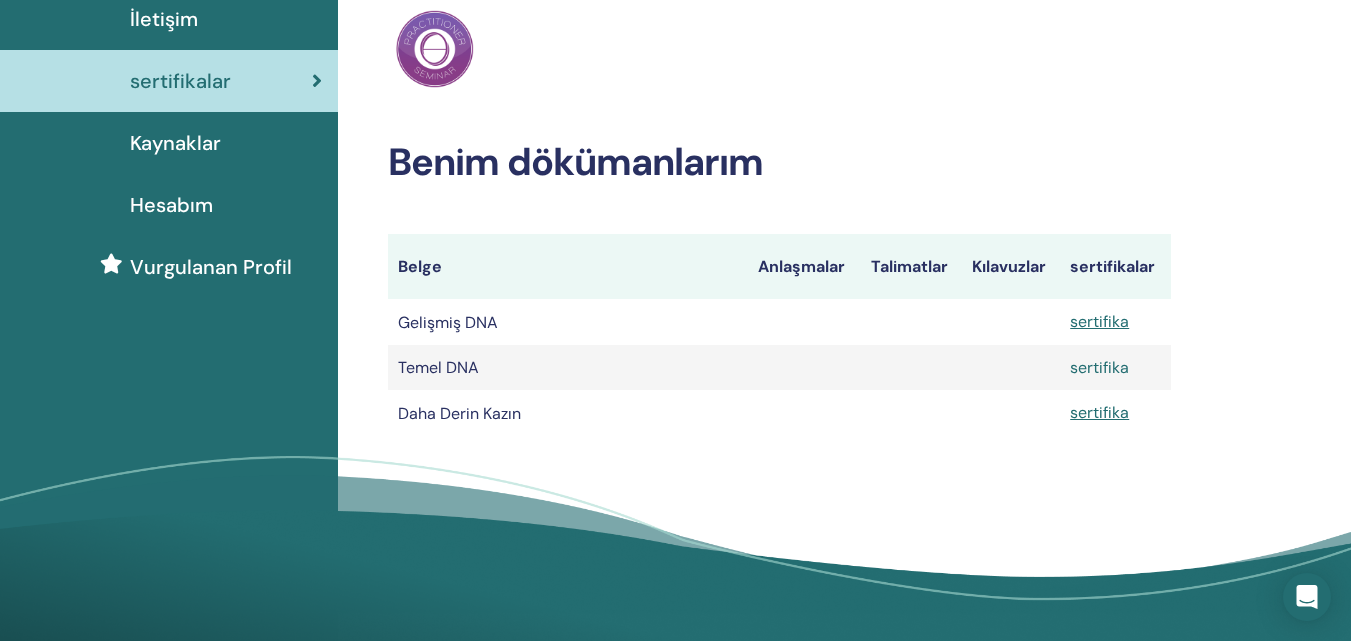 click on "sertifika" at bounding box center (1099, 367) 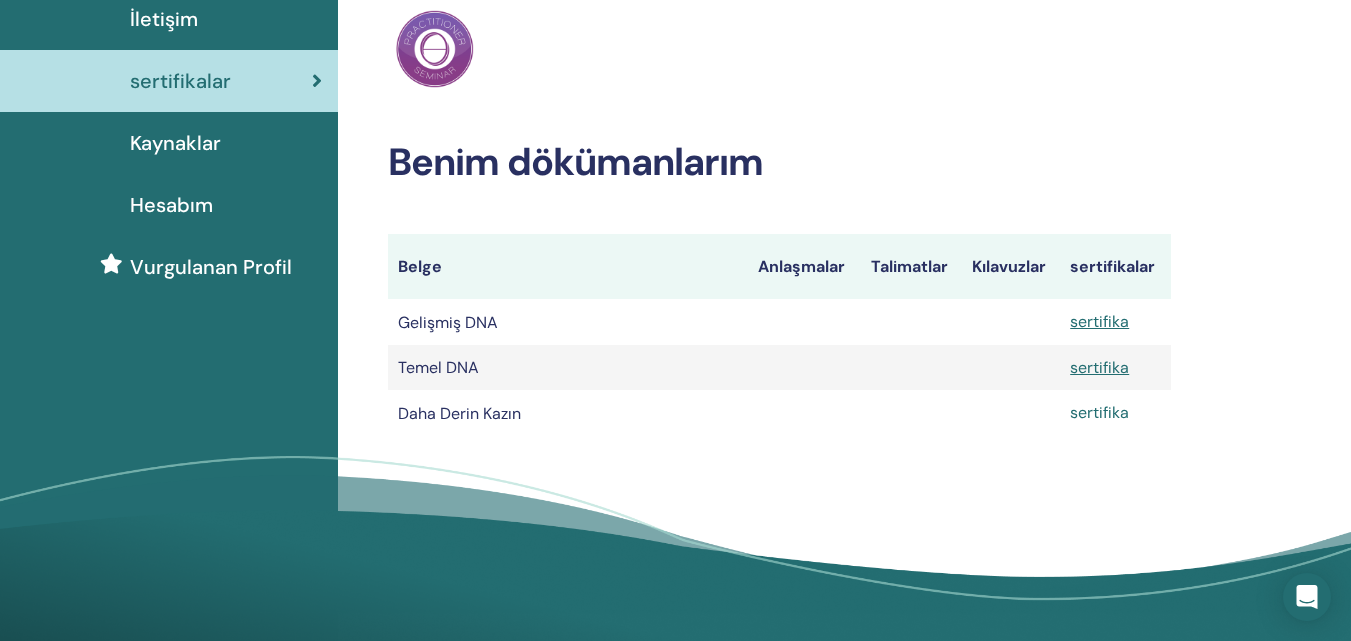 click on "sertifika" at bounding box center (1099, 412) 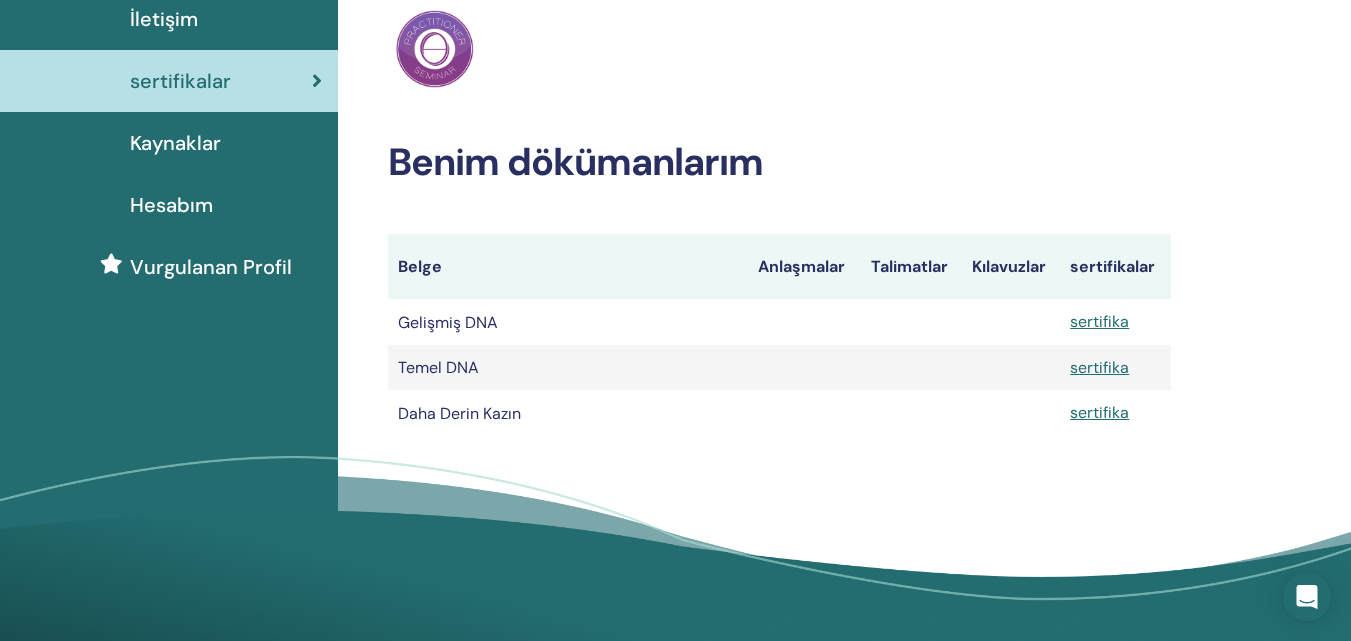 click on "ThetaHealing uygulayıcısı" at bounding box center [779, 49] 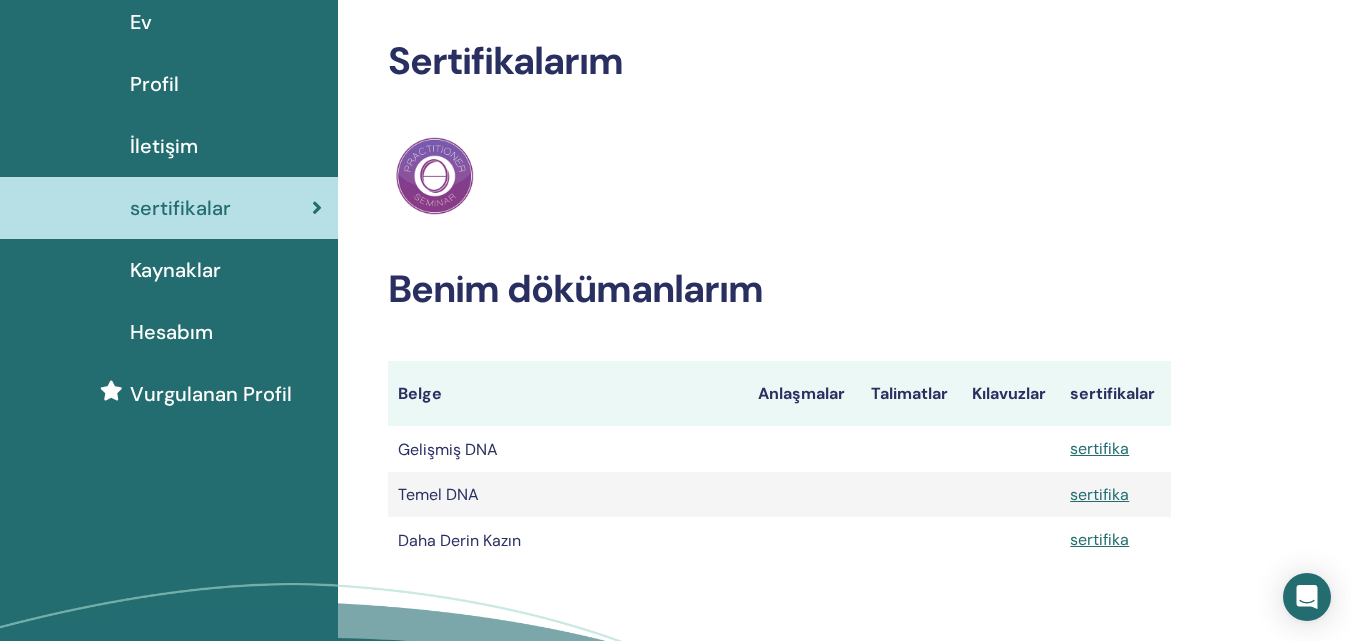 scroll, scrollTop: 0, scrollLeft: 0, axis: both 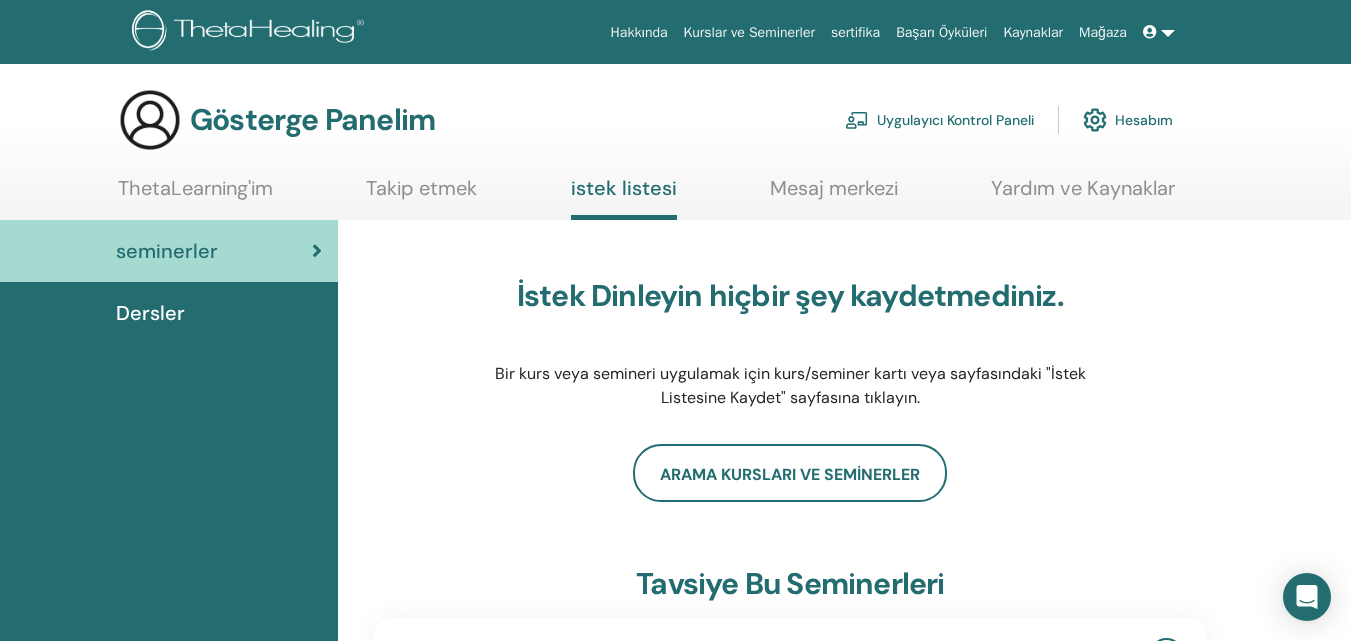 click on "Yardım ve Kaynaklar" at bounding box center [1083, 188] 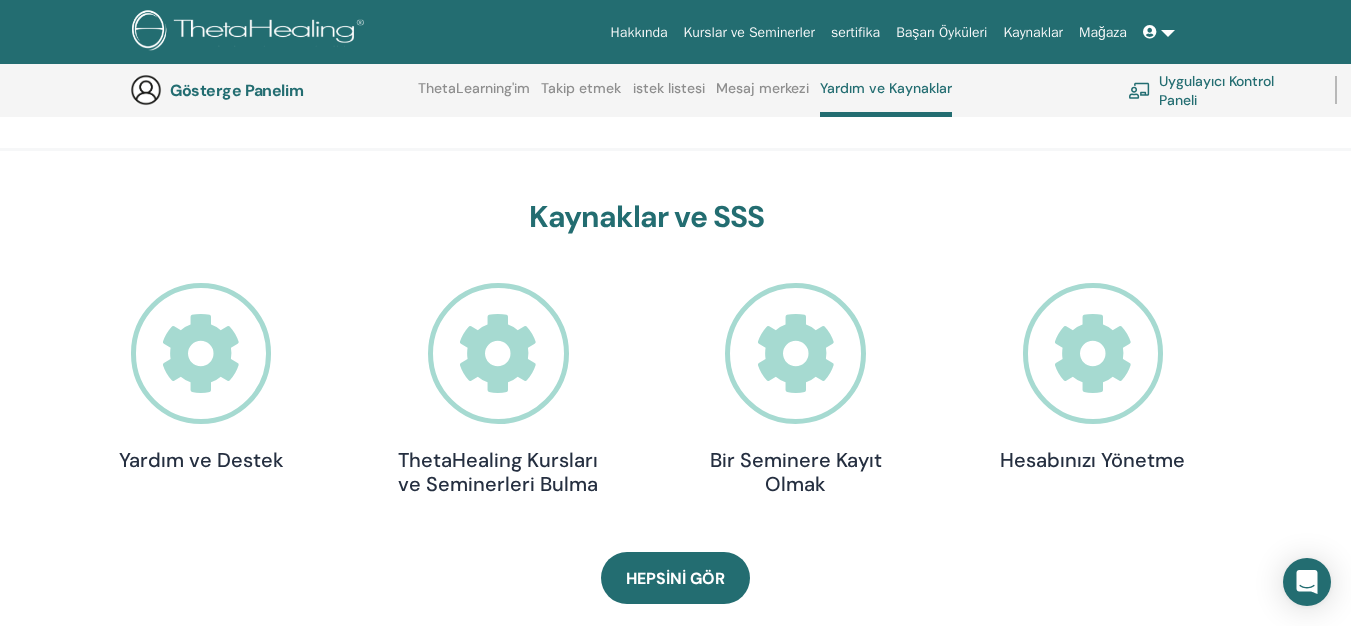 scroll, scrollTop: 553, scrollLeft: 0, axis: vertical 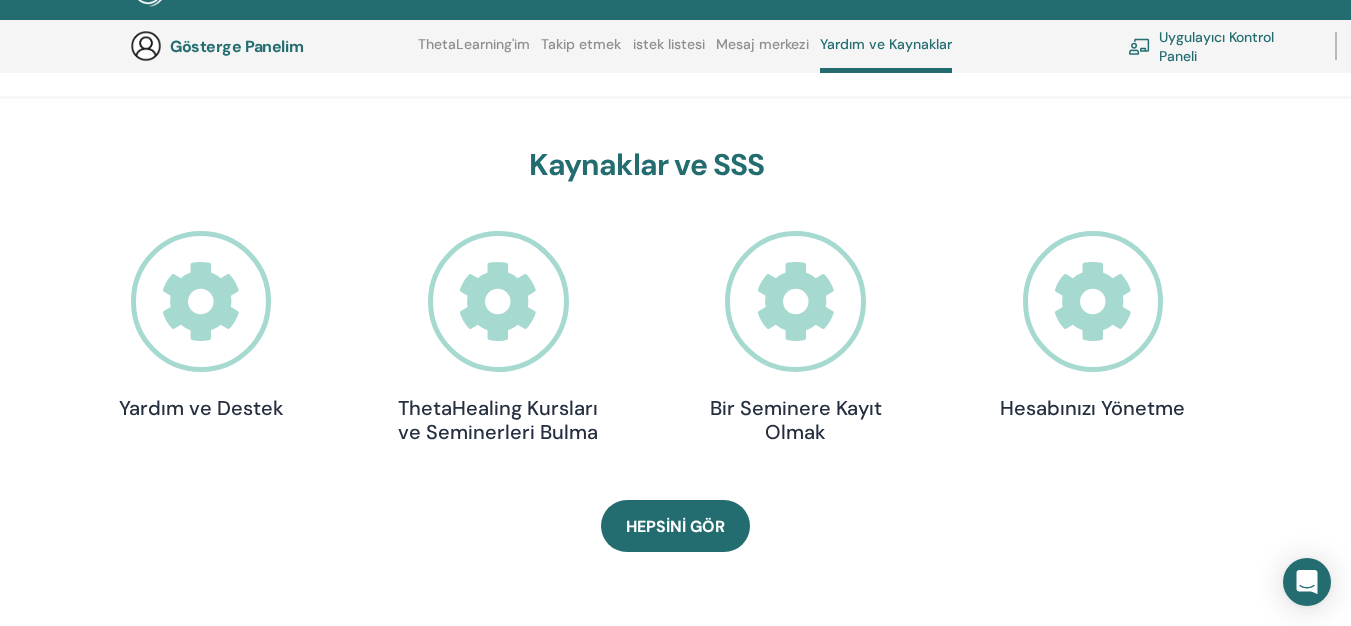 click on "Yardım ve Destek" at bounding box center (201, 408) 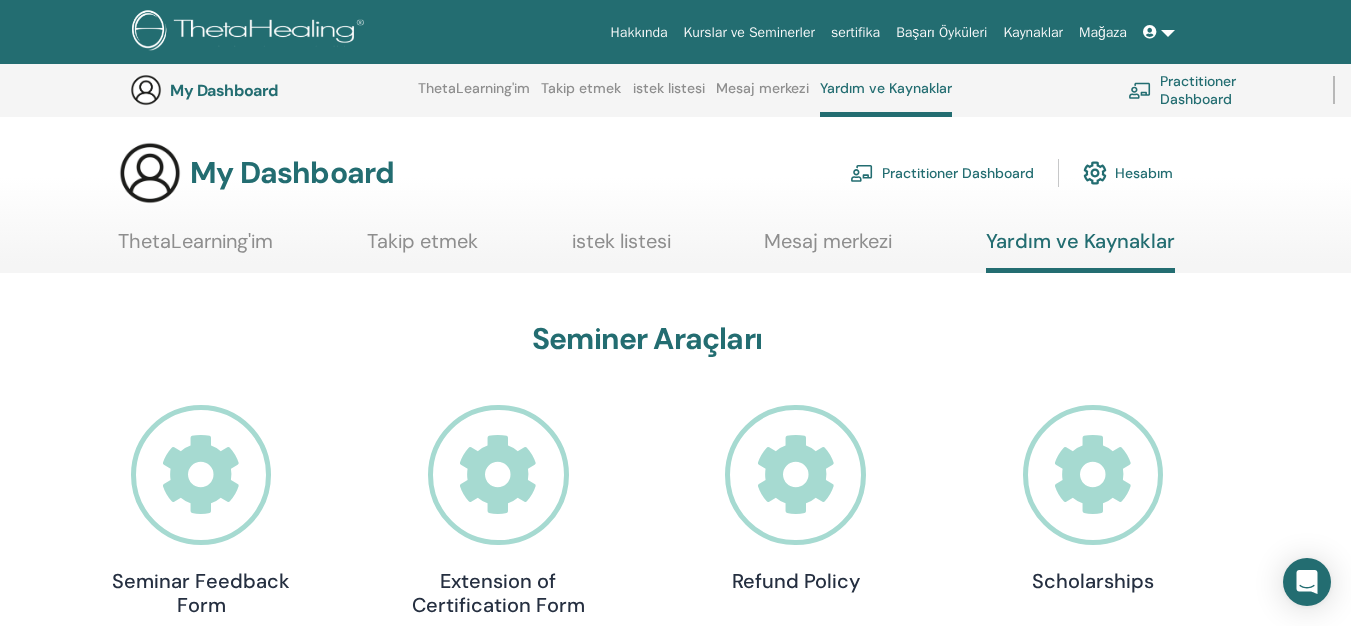 scroll, scrollTop: 553, scrollLeft: 0, axis: vertical 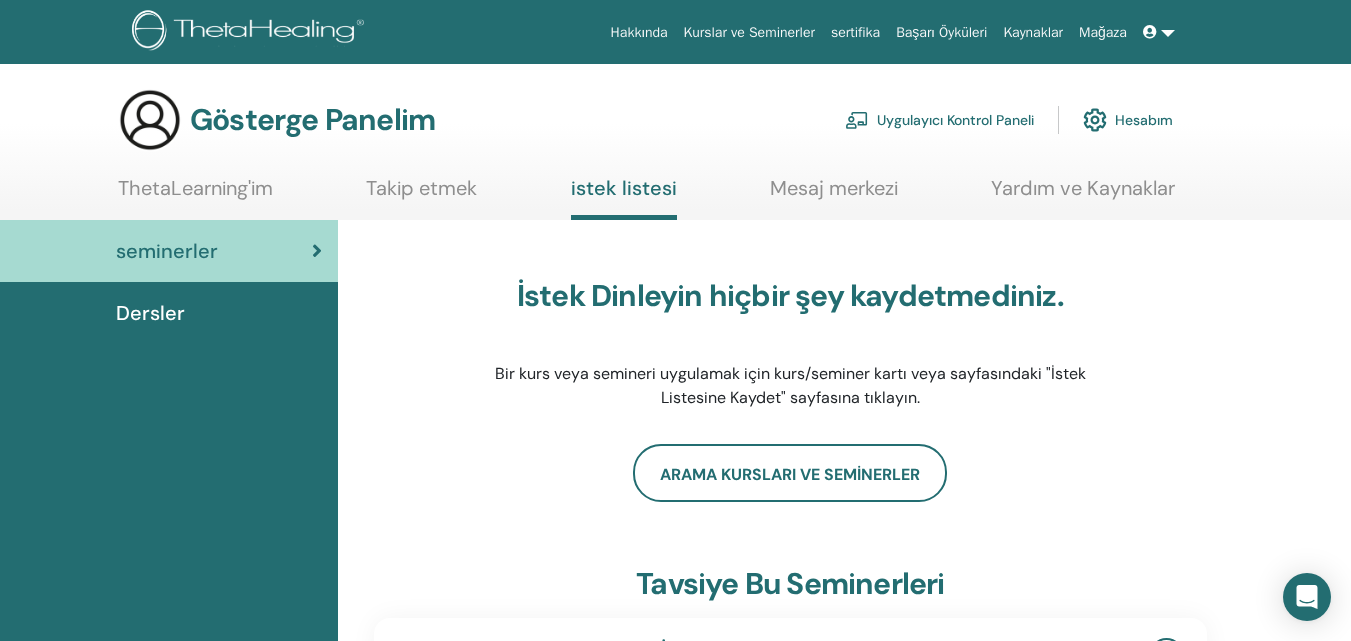click on "Kurslar ve Seminerler" at bounding box center [749, 32] 